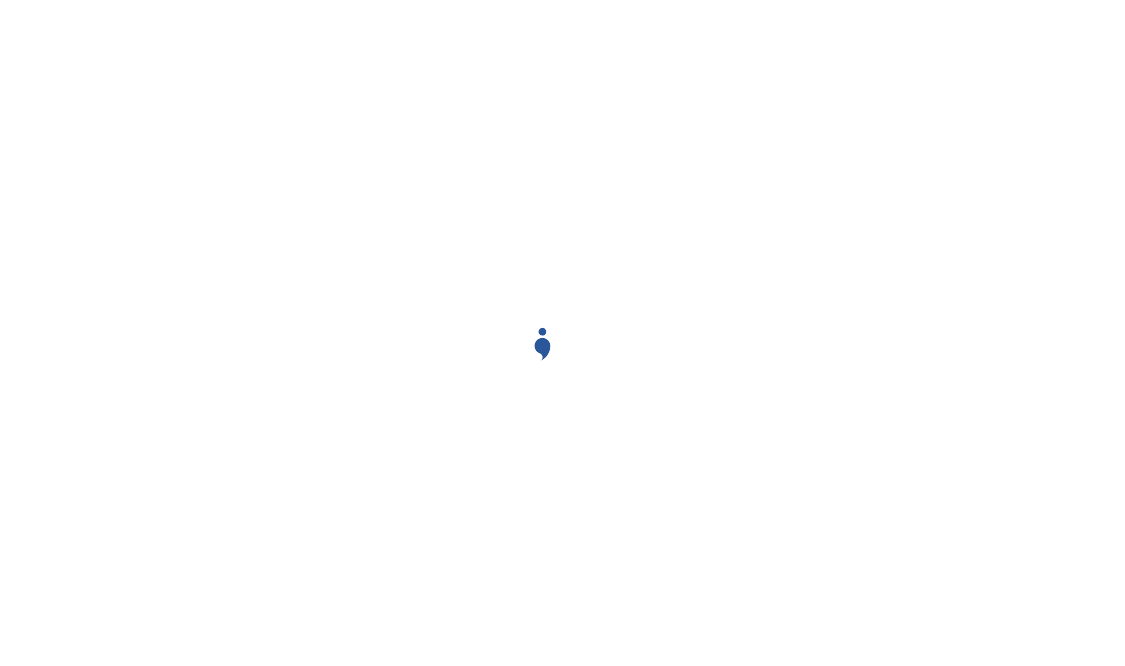 scroll, scrollTop: 0, scrollLeft: 0, axis: both 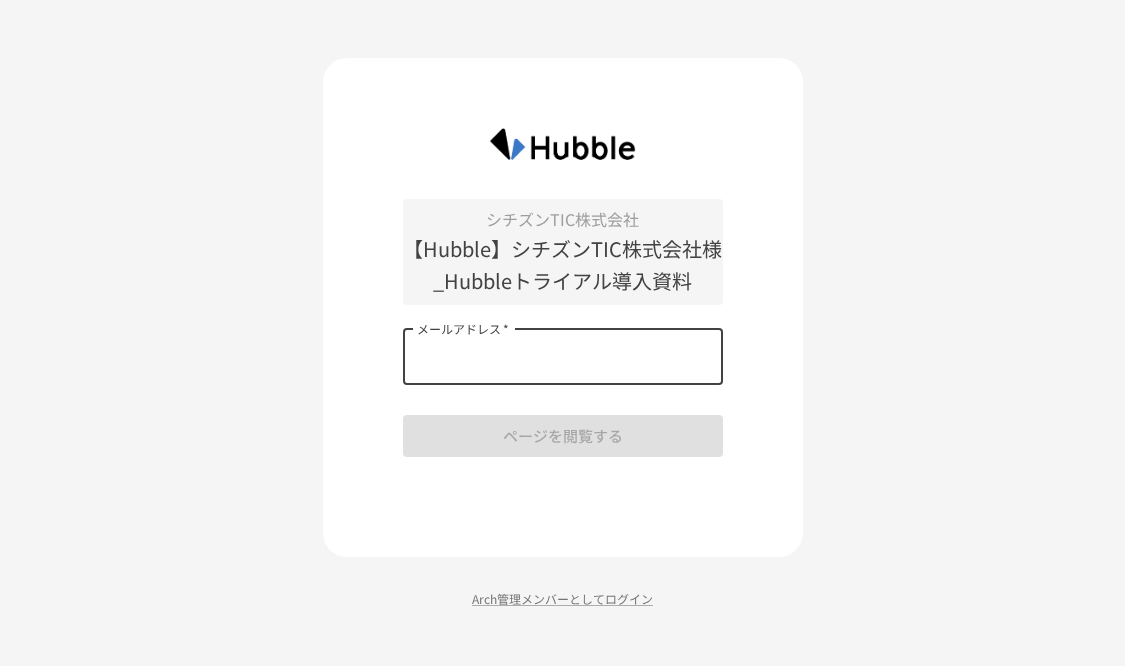 click on "メールアドレス   * メールアドレス   *" at bounding box center [563, 357] 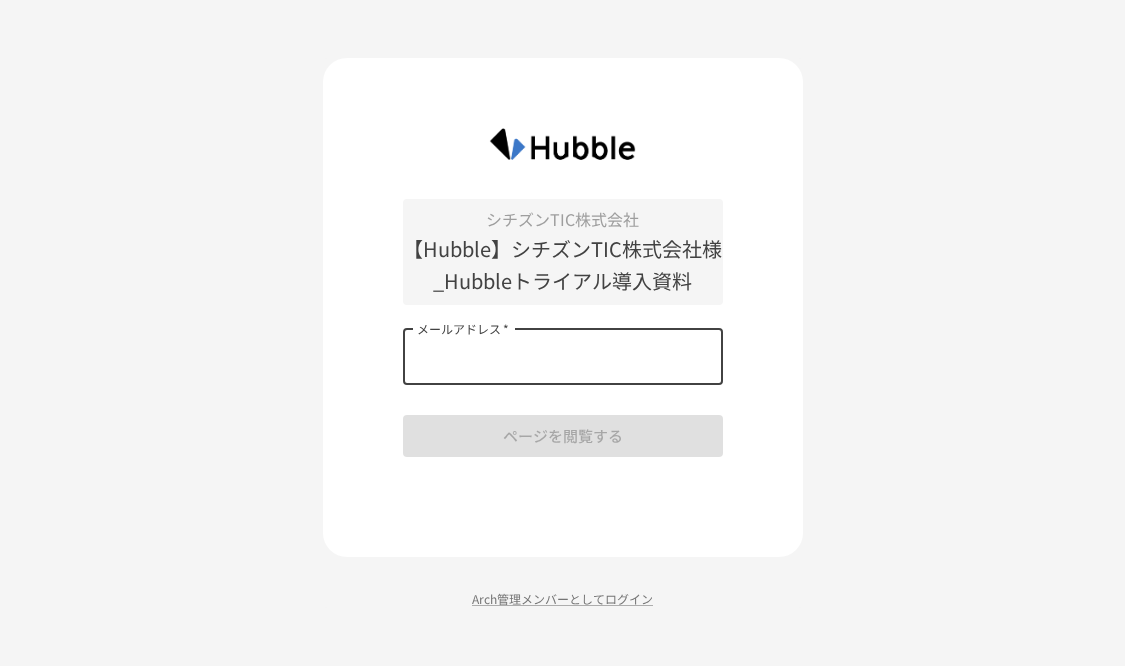 type on "**********" 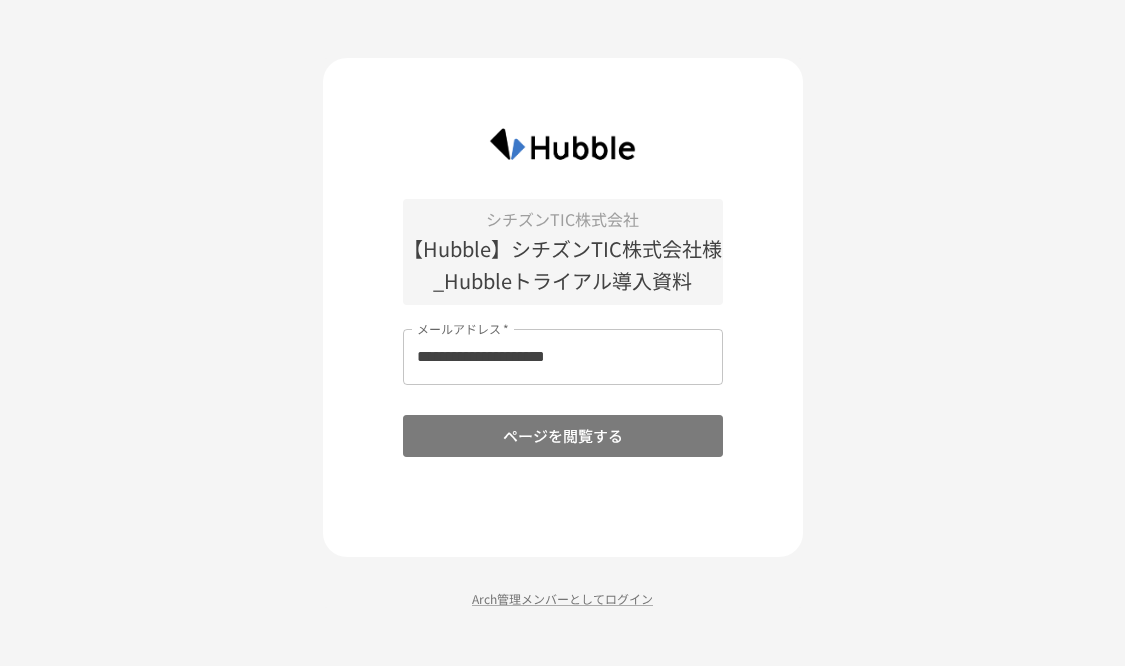 click on "ページを閲覧する" at bounding box center (563, 436) 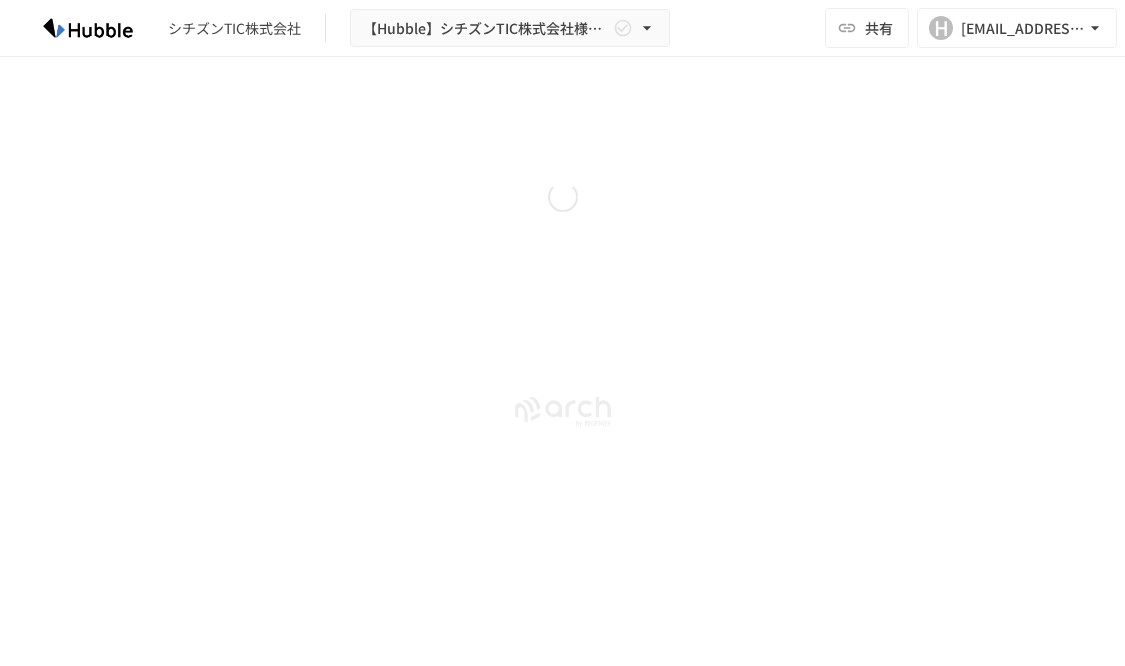 scroll, scrollTop: 0, scrollLeft: 0, axis: both 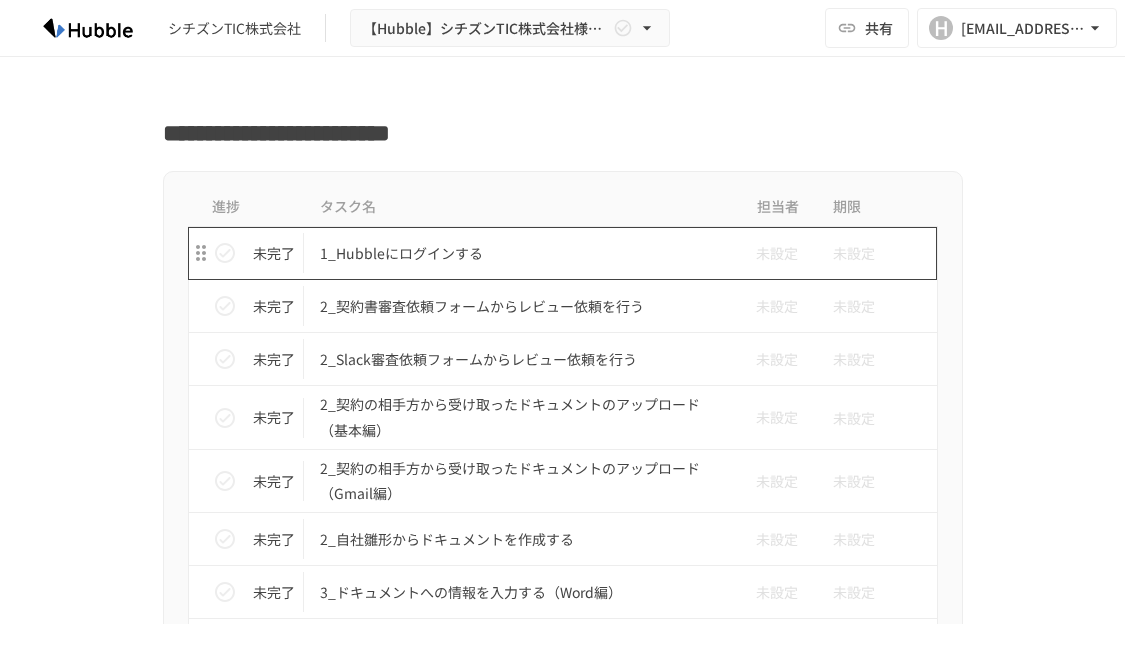 click on "1_Hubbleにログインする" at bounding box center (521, 253) 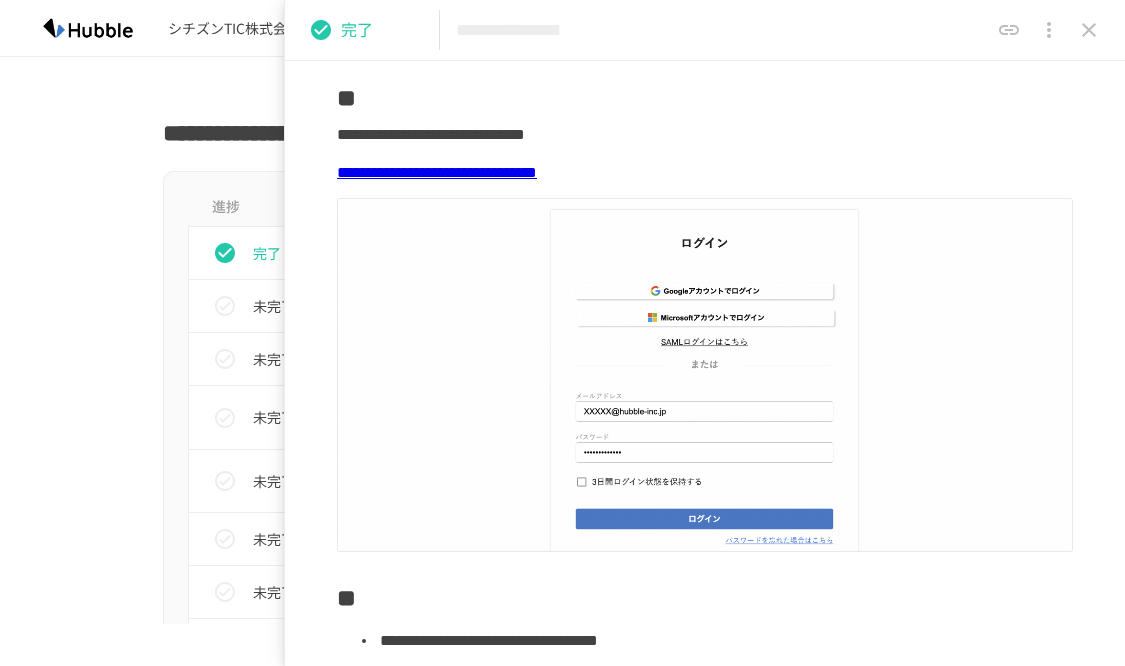 scroll, scrollTop: 0, scrollLeft: 0, axis: both 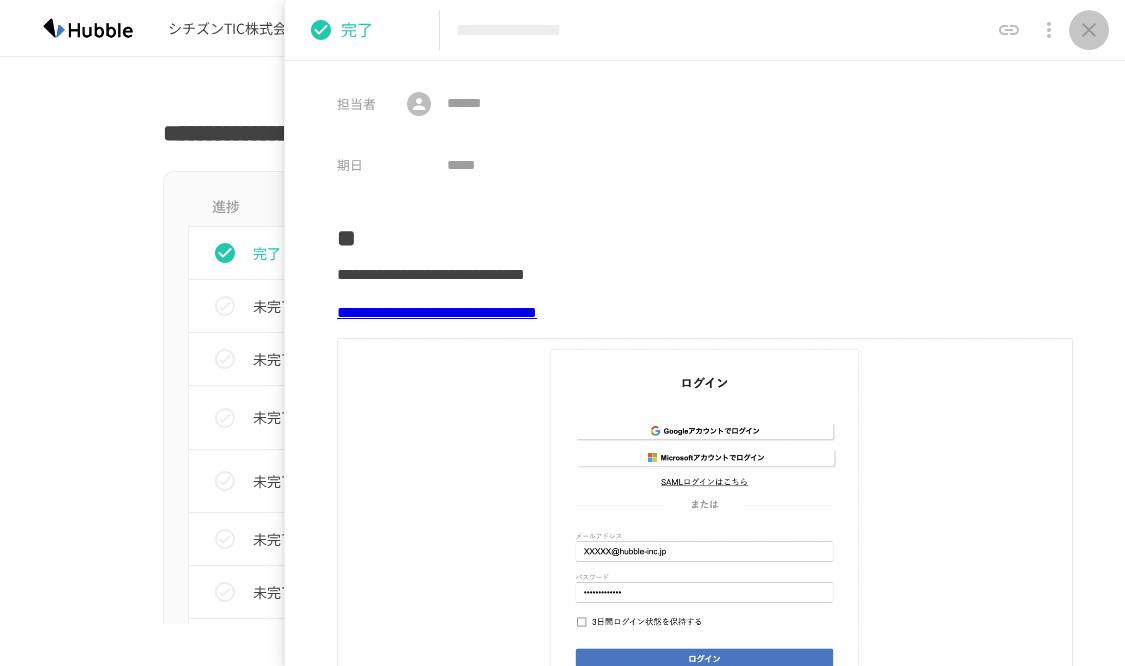 click 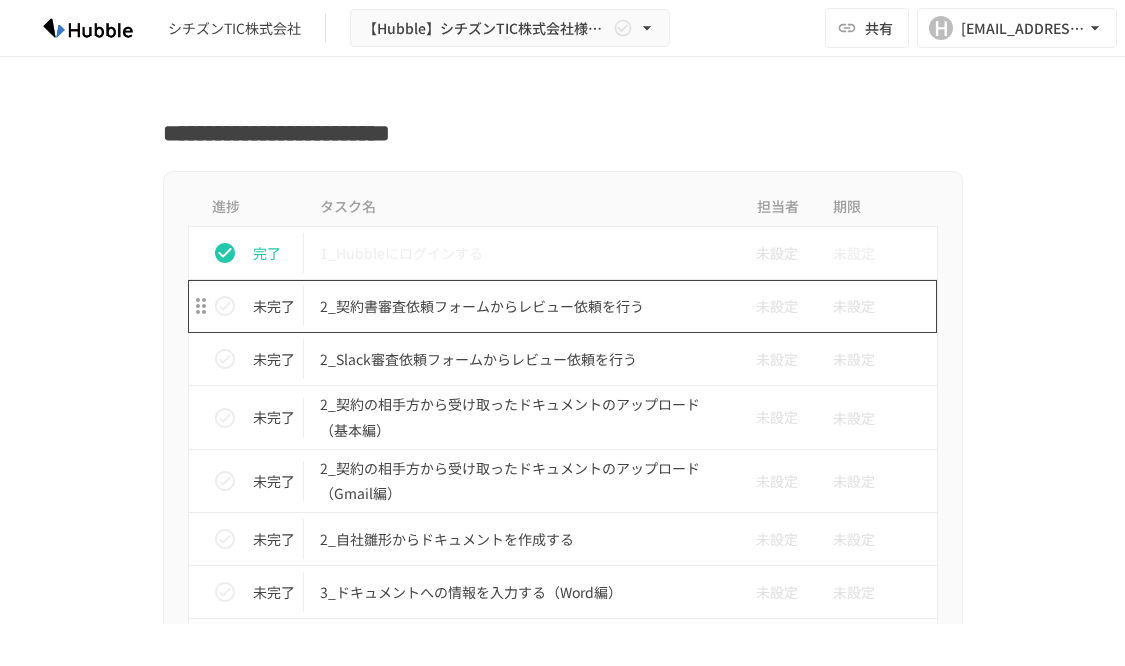 click on "2_契約書審査依頼フォームからレビュー依頼を行う" at bounding box center [521, 306] 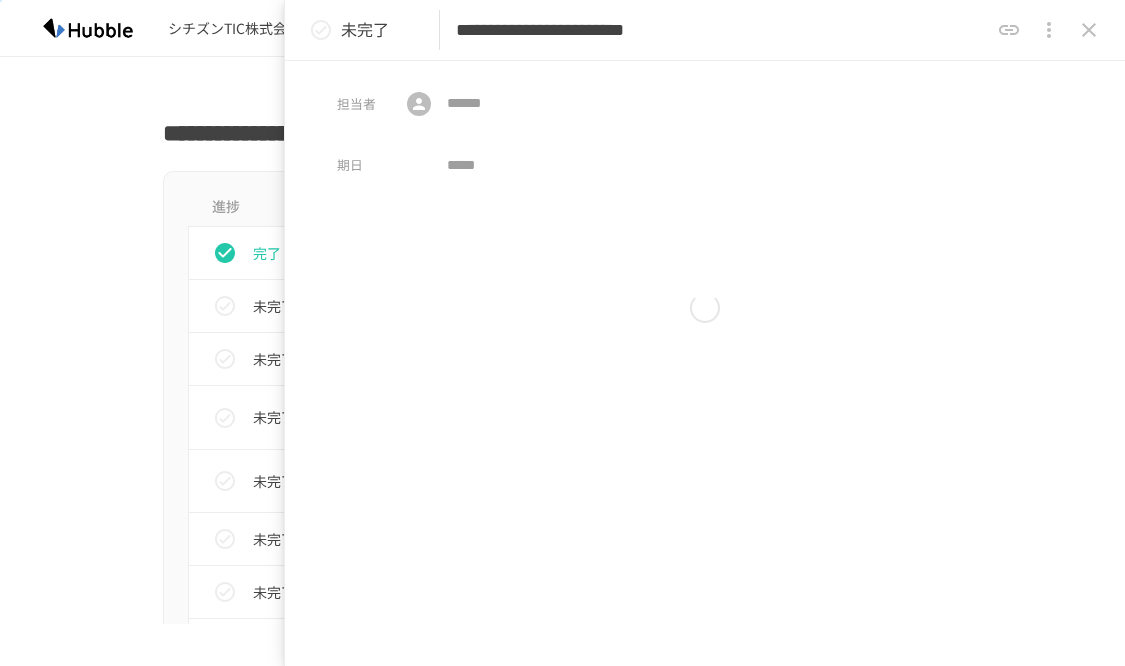 type on "**********" 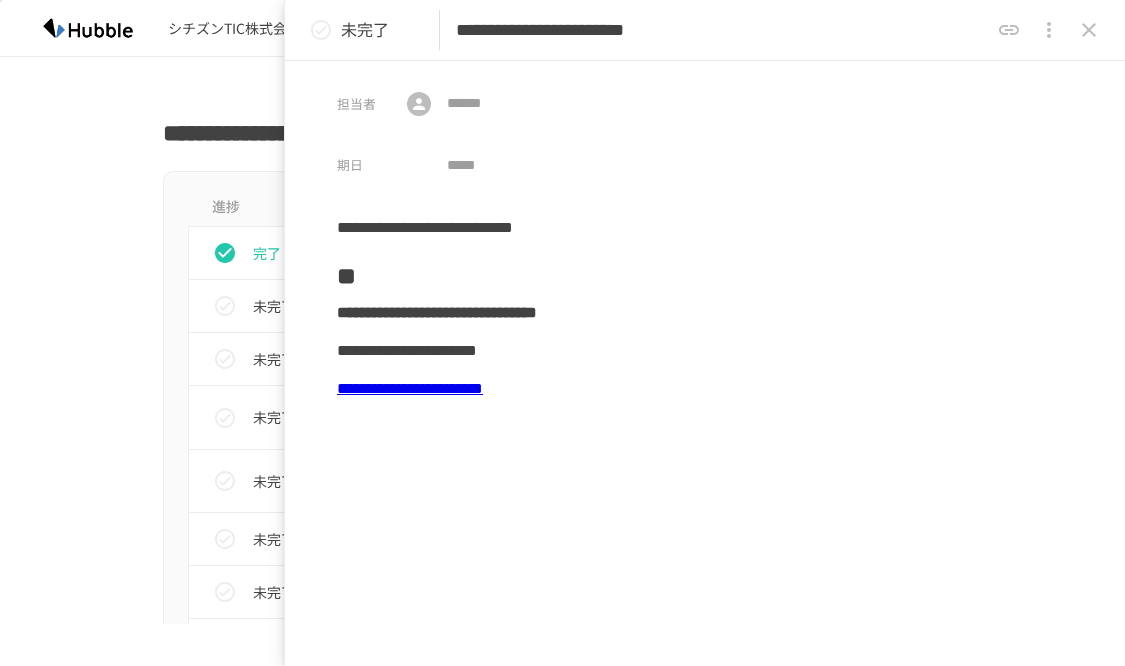 click on "**********" at bounding box center (410, 388) 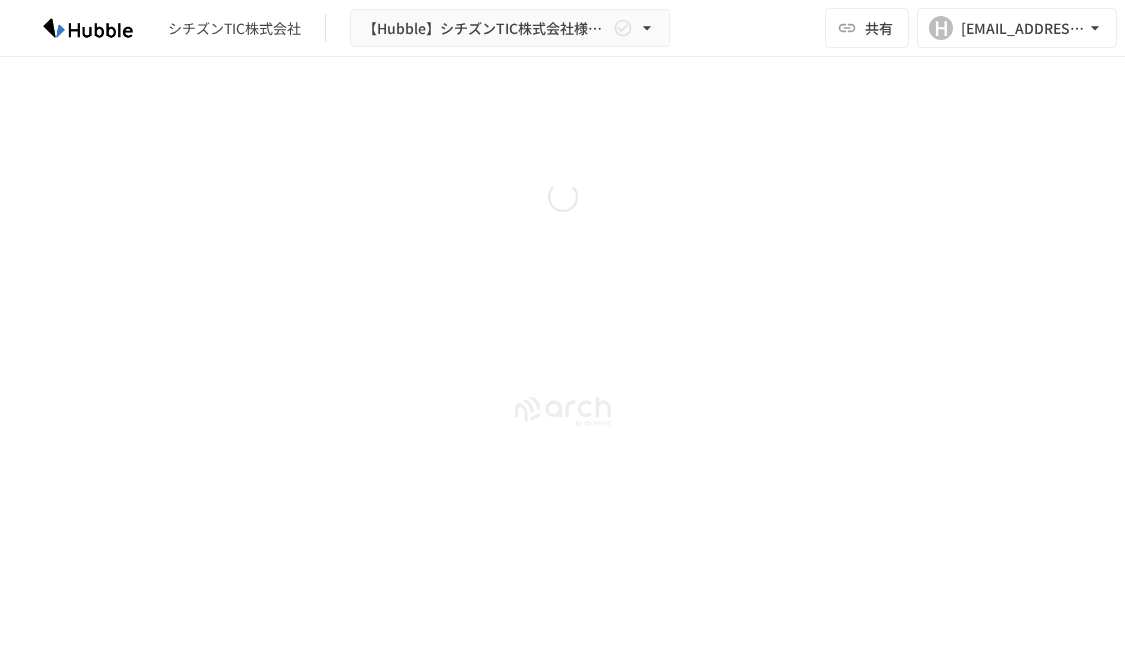 scroll, scrollTop: 0, scrollLeft: 0, axis: both 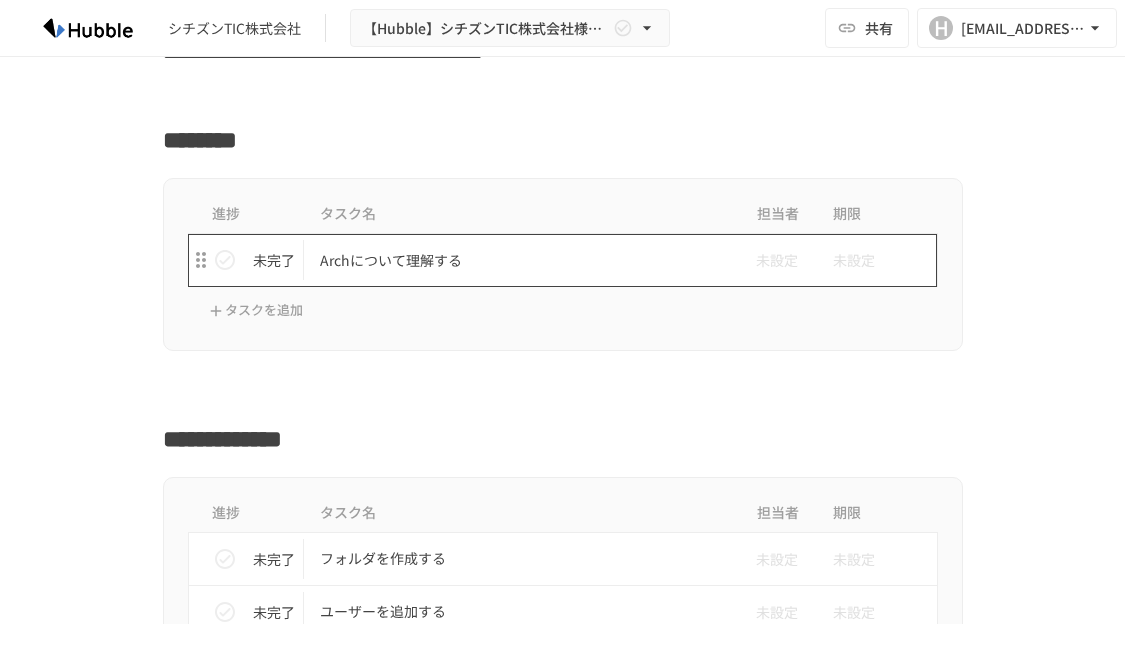 click on "Archについて理解する" at bounding box center [521, 260] 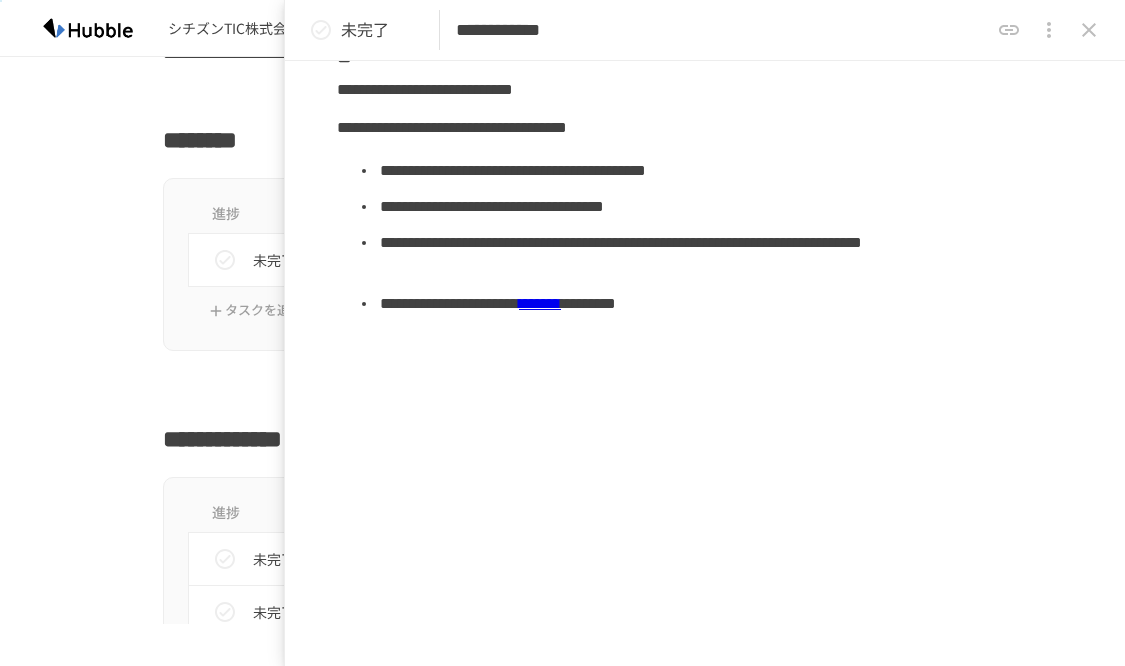 scroll, scrollTop: 0, scrollLeft: 0, axis: both 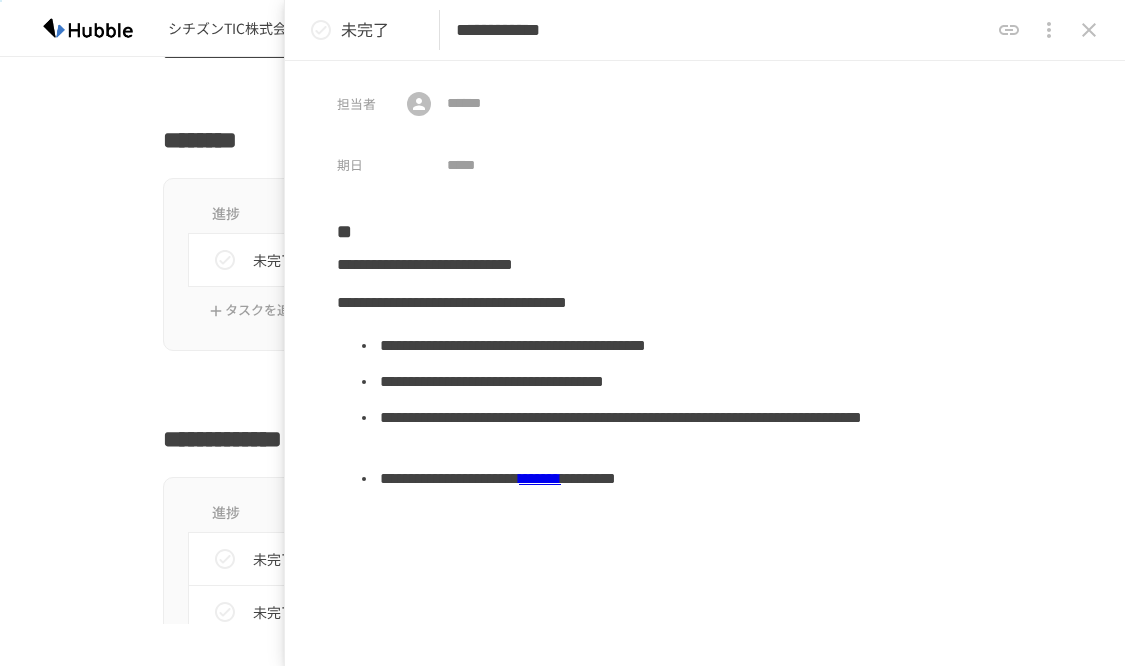 click on "未完了" at bounding box center [365, 30] 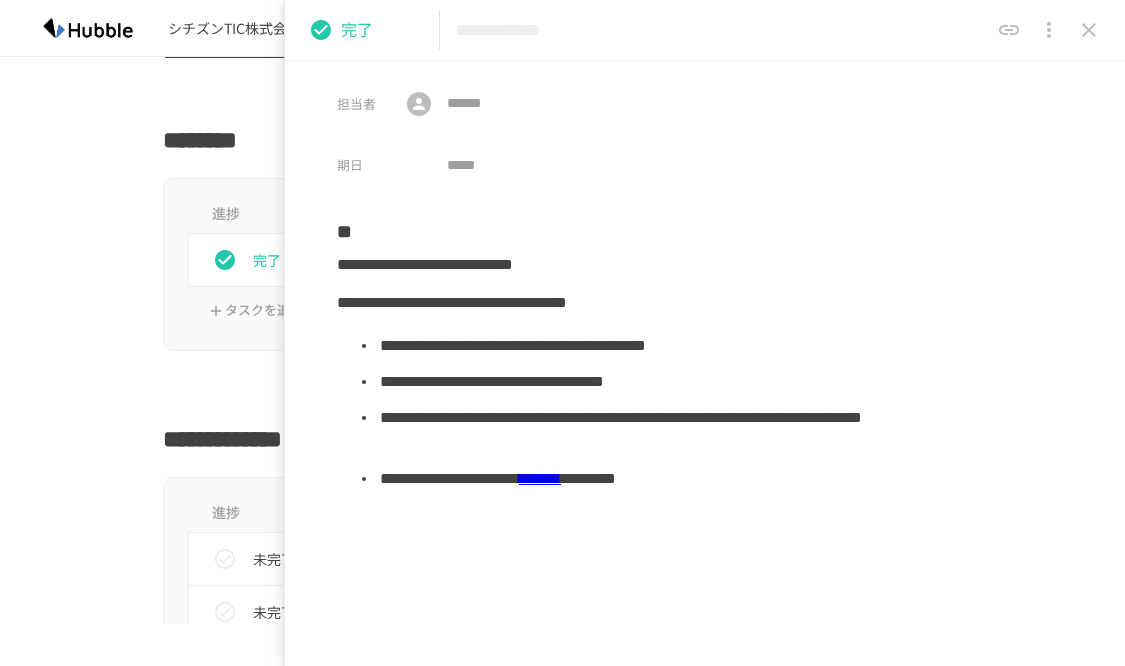 click 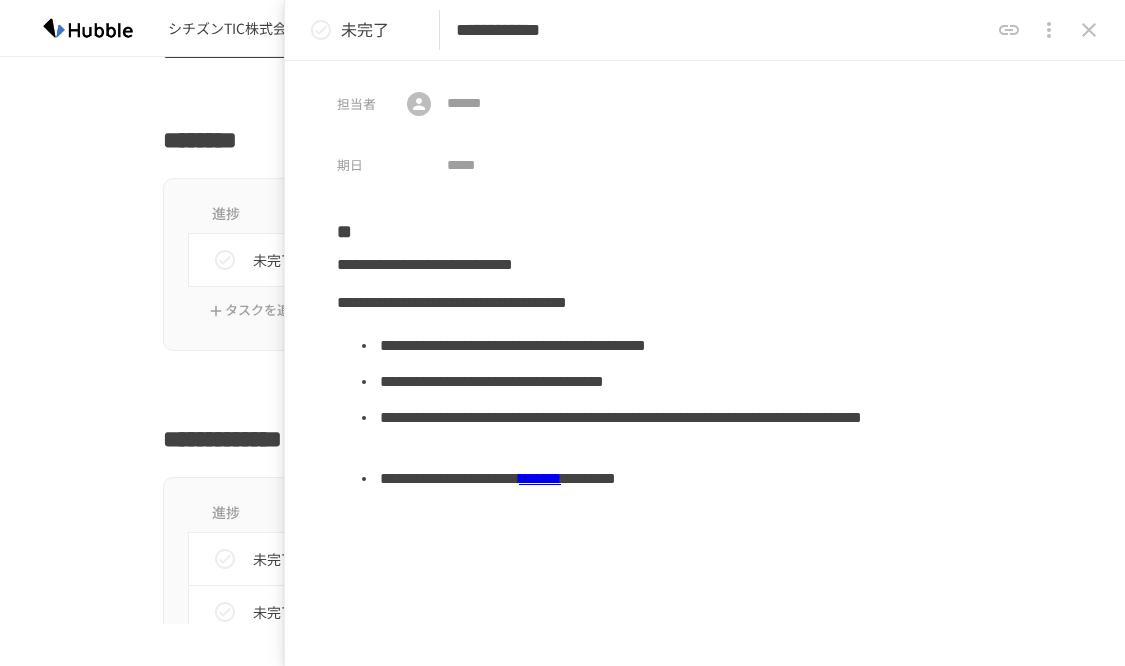 click 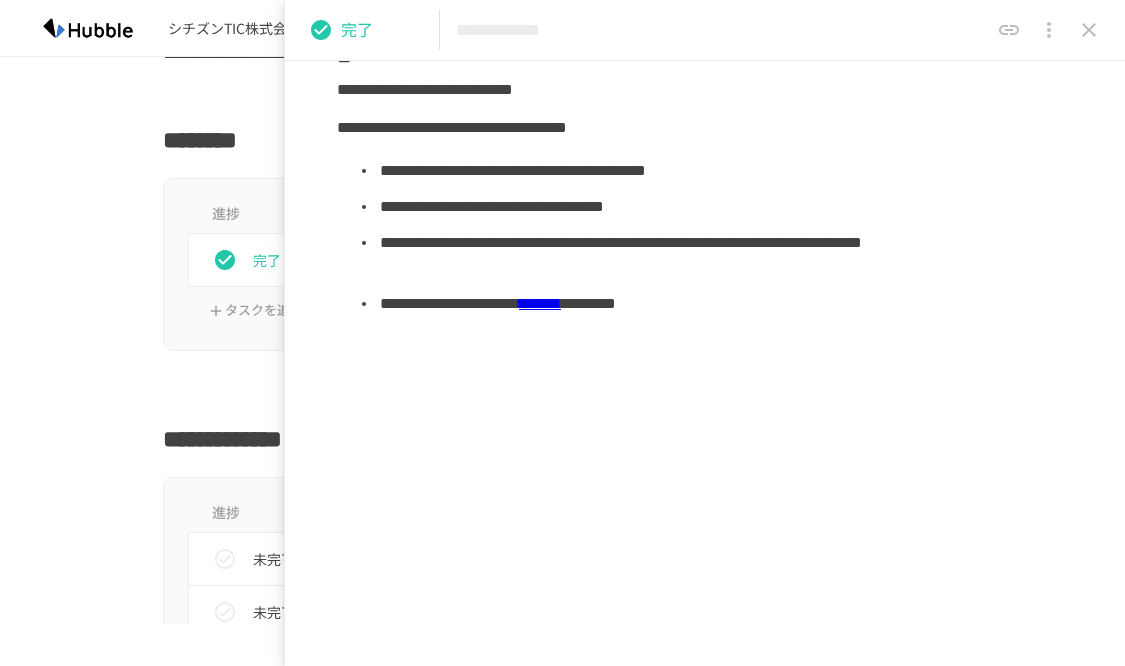scroll, scrollTop: 0, scrollLeft: 0, axis: both 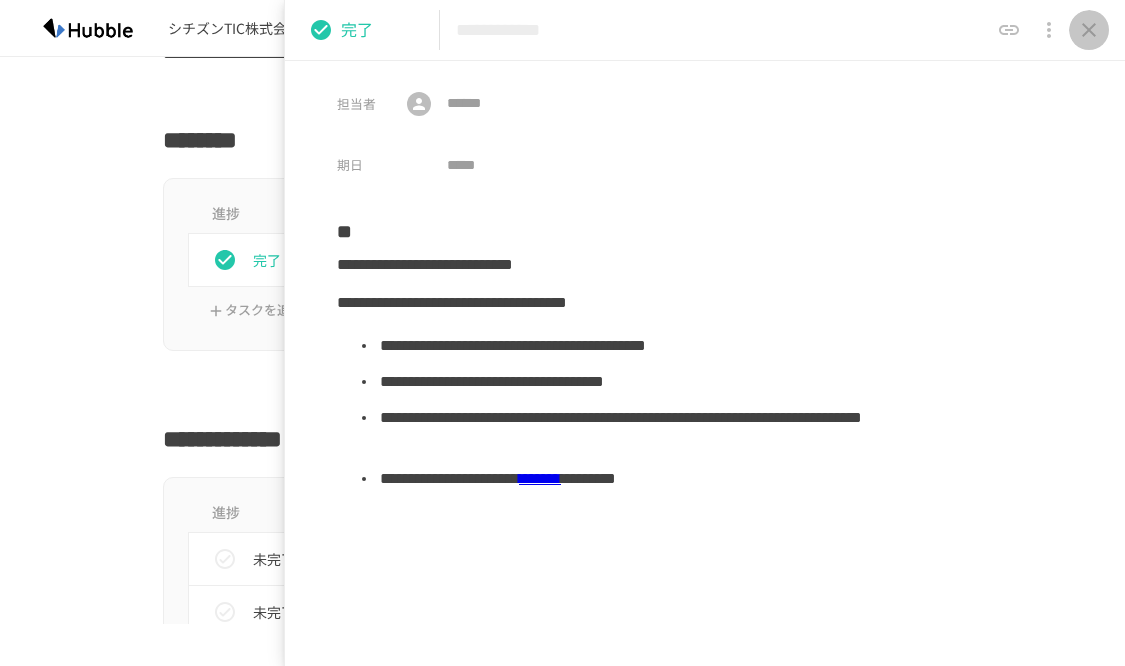 click 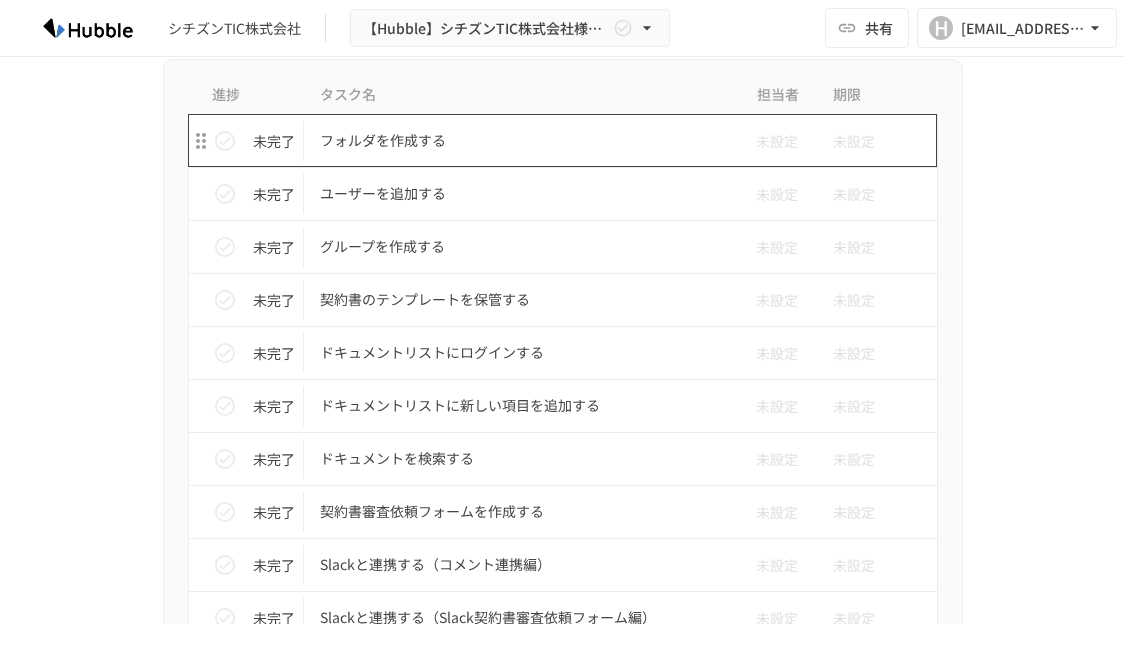 scroll, scrollTop: 798, scrollLeft: 0, axis: vertical 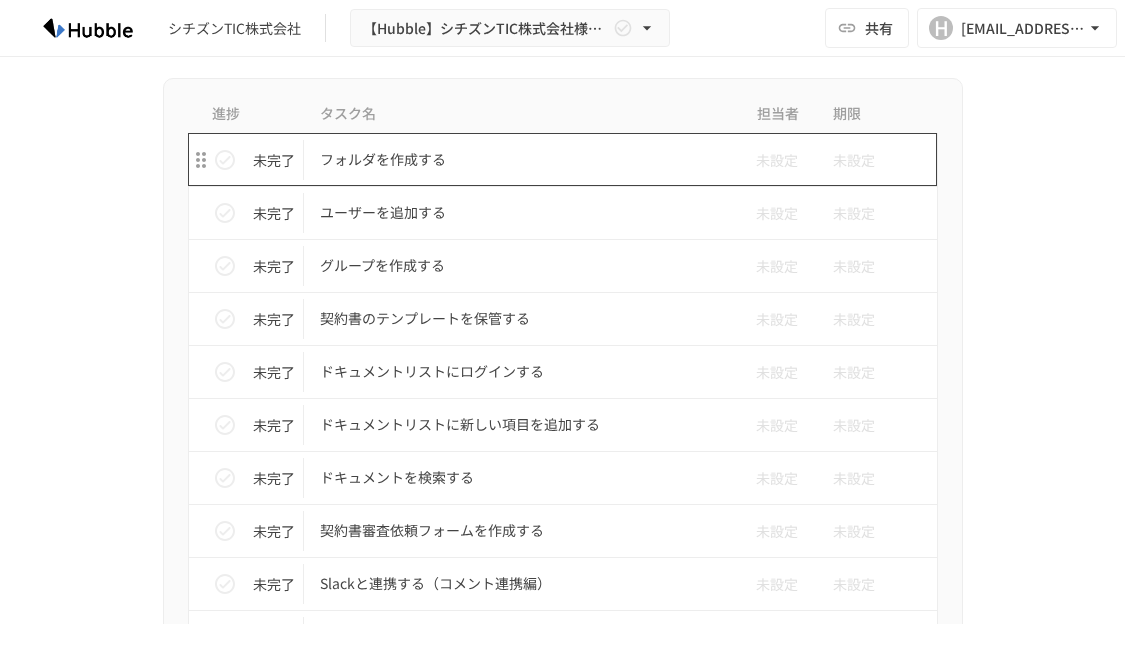 click on "フォルダを作成する" at bounding box center (521, 159) 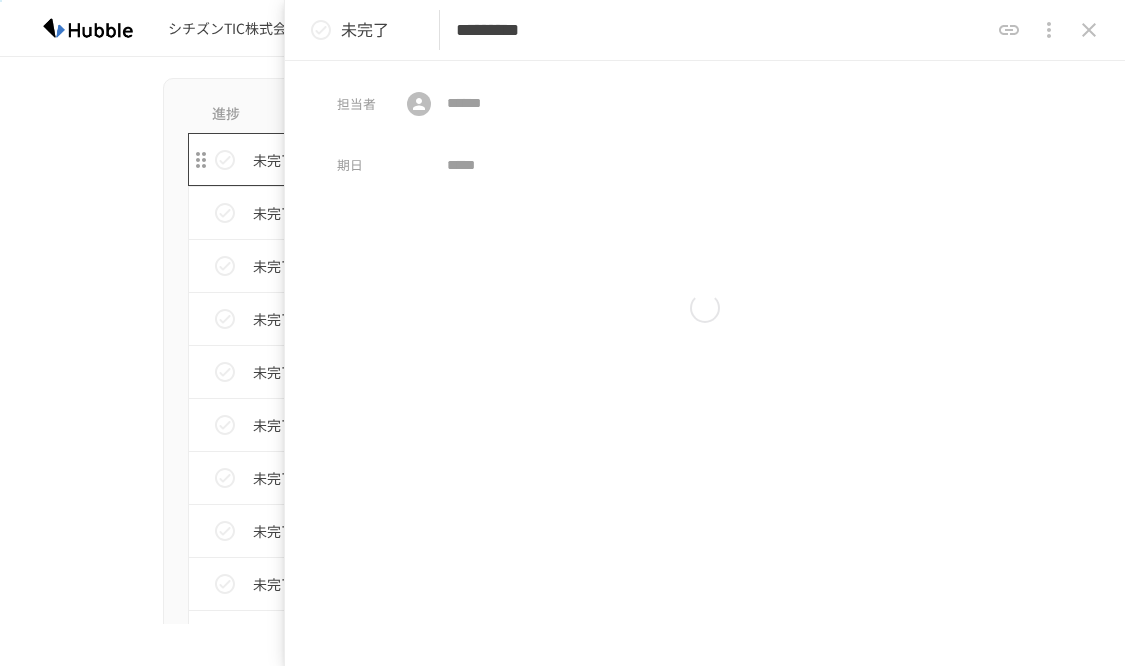 type on "*********" 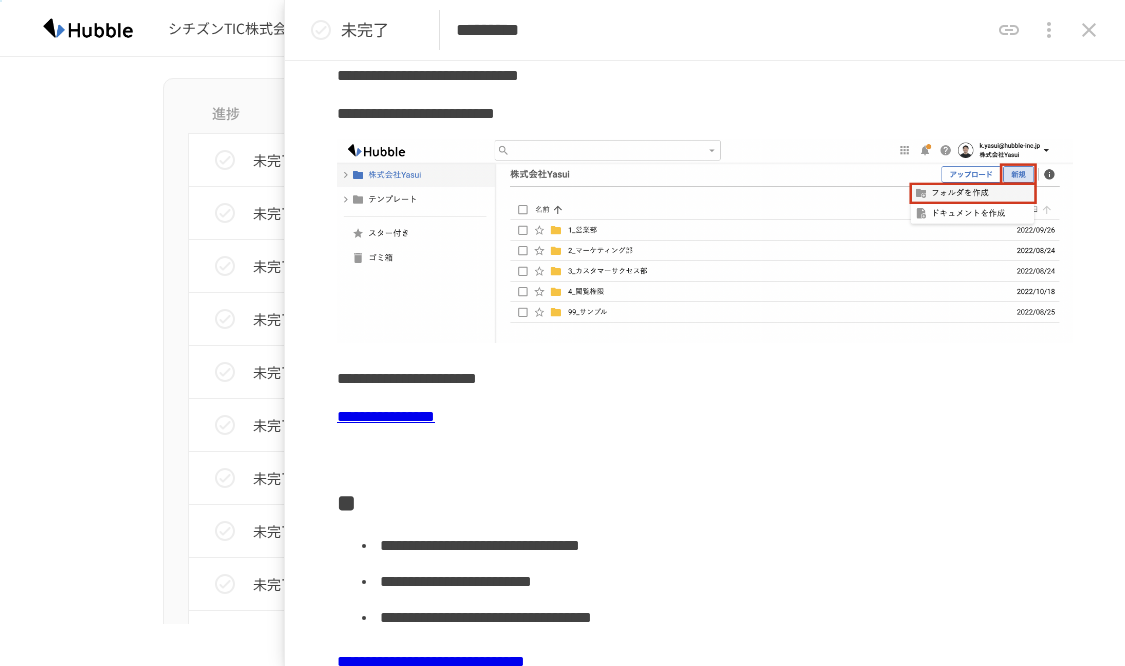 scroll, scrollTop: 0, scrollLeft: 0, axis: both 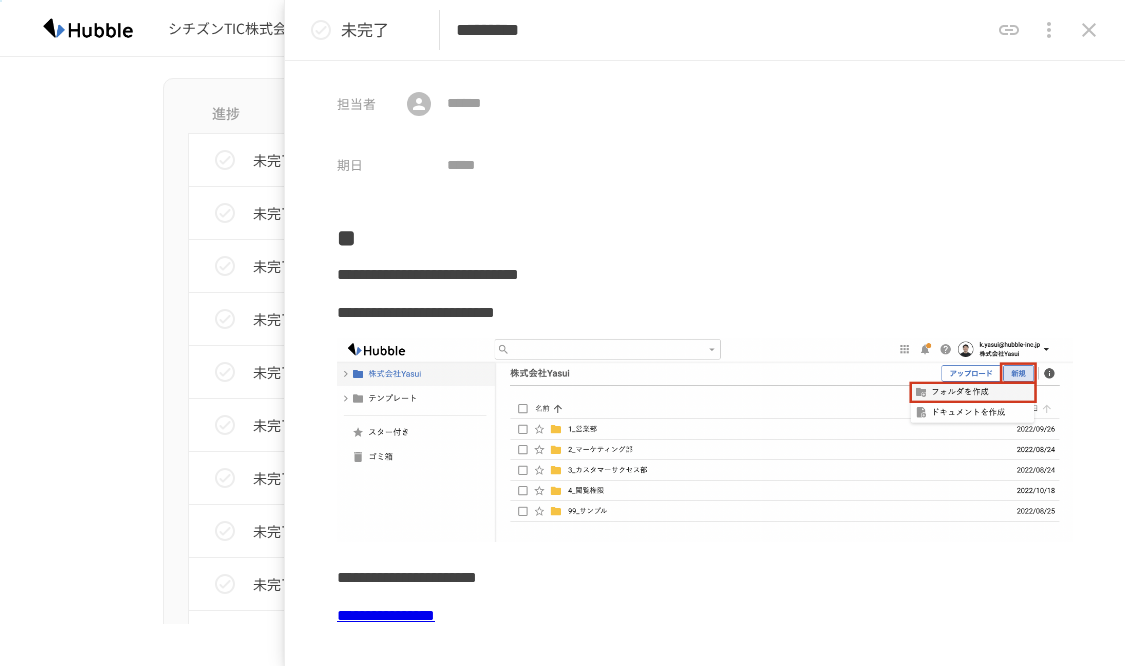 click on "未完了" at bounding box center (365, 30) 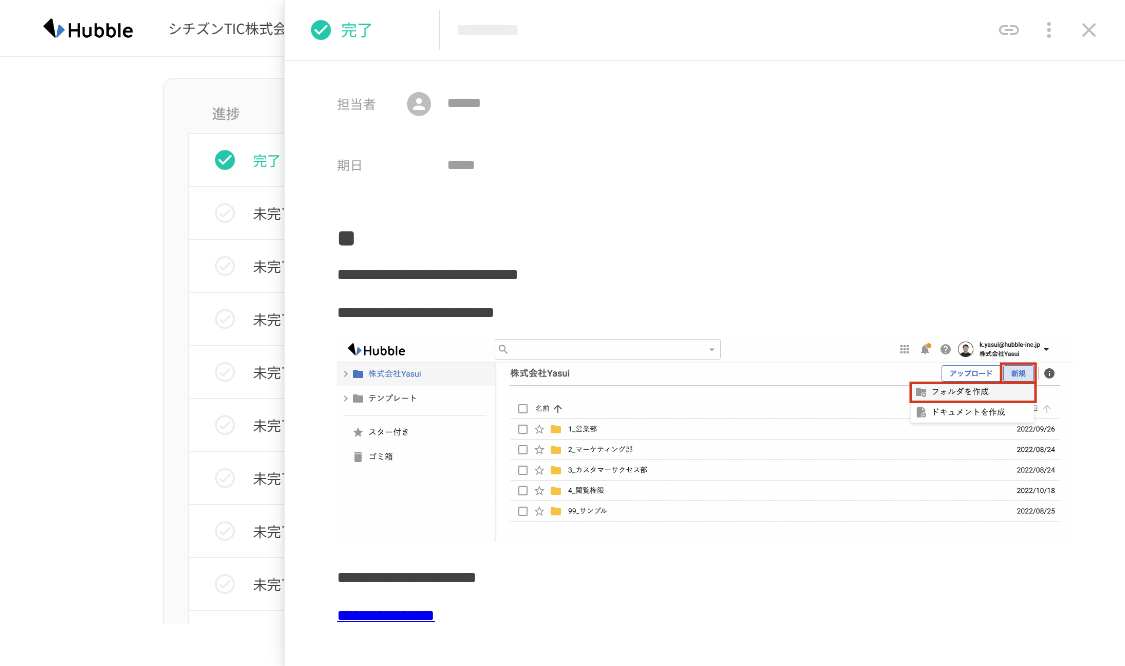click on "完了" at bounding box center (357, 30) 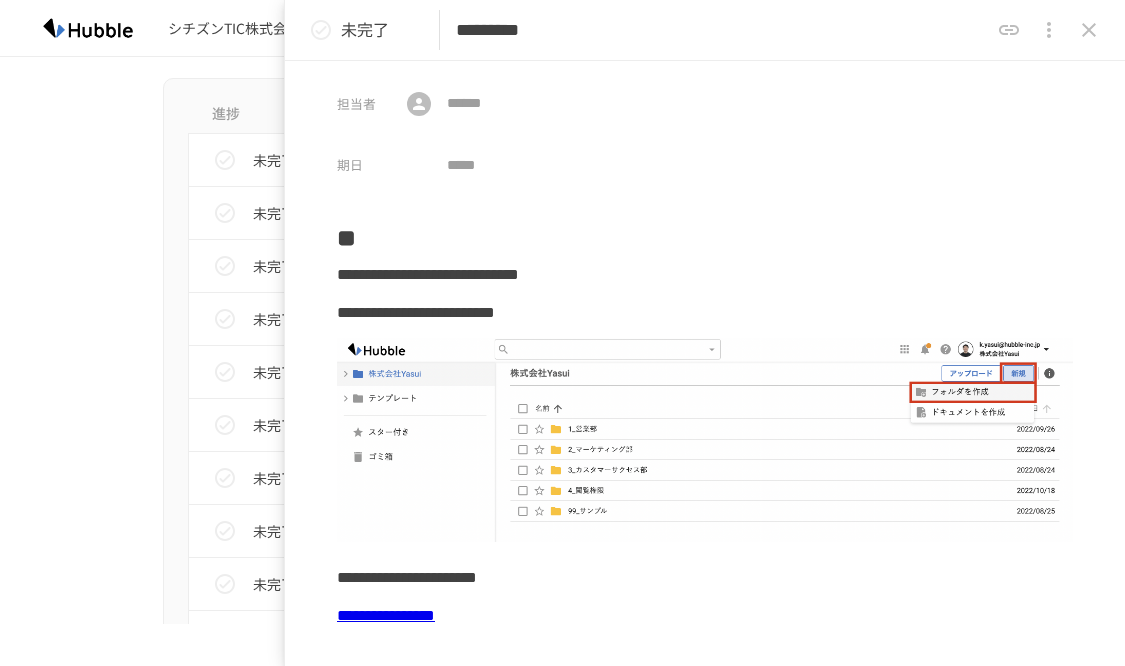 click on "未完了" at bounding box center (351, 30) 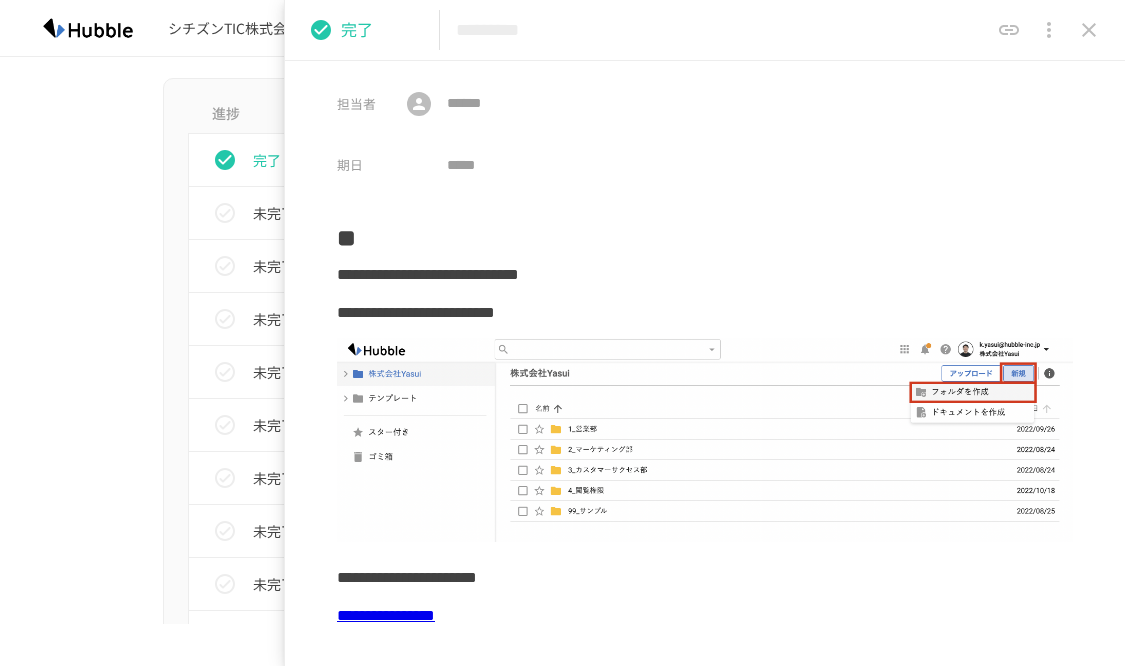 click on "未完了" at bounding box center (254, 213) 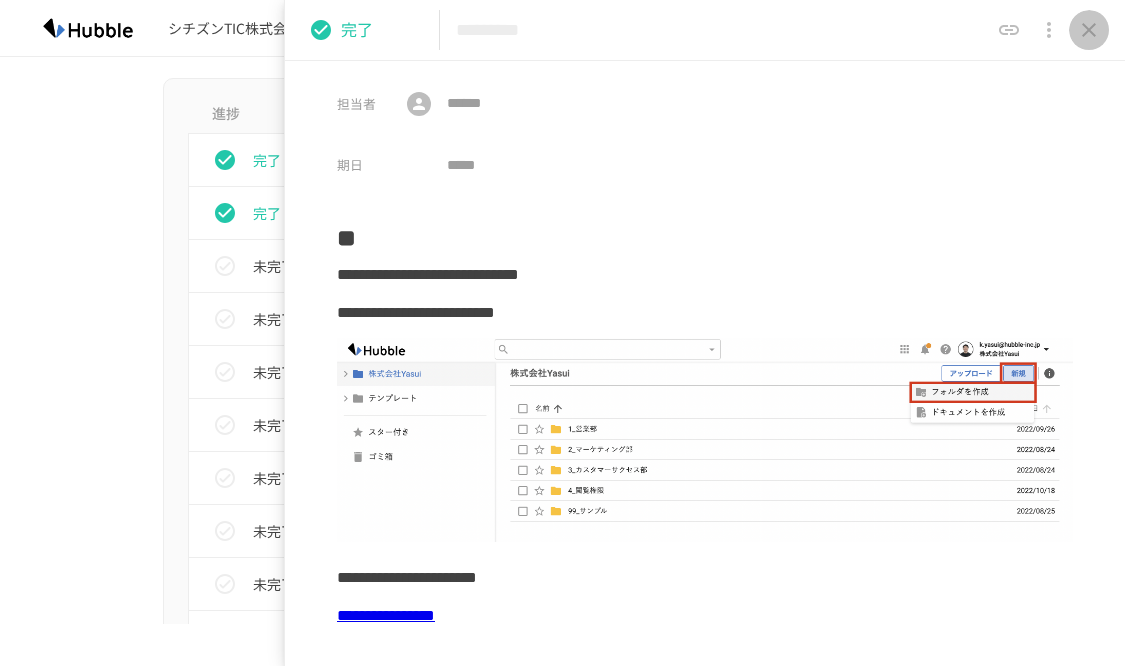 click 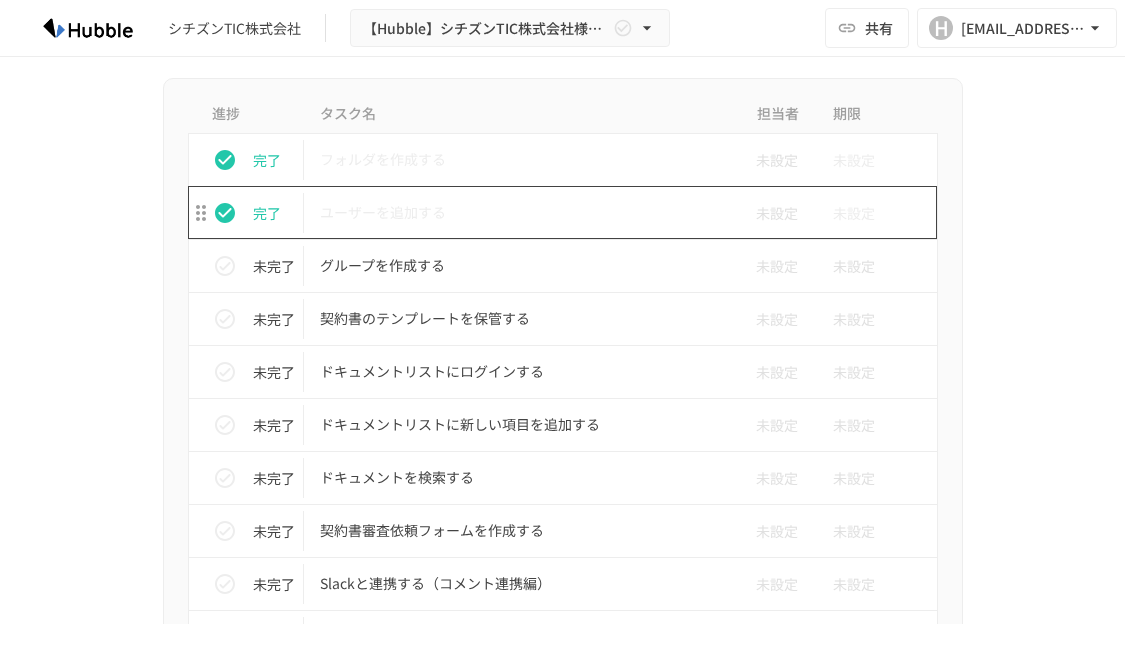 click on "ユーザーを追加する" at bounding box center (521, 212) 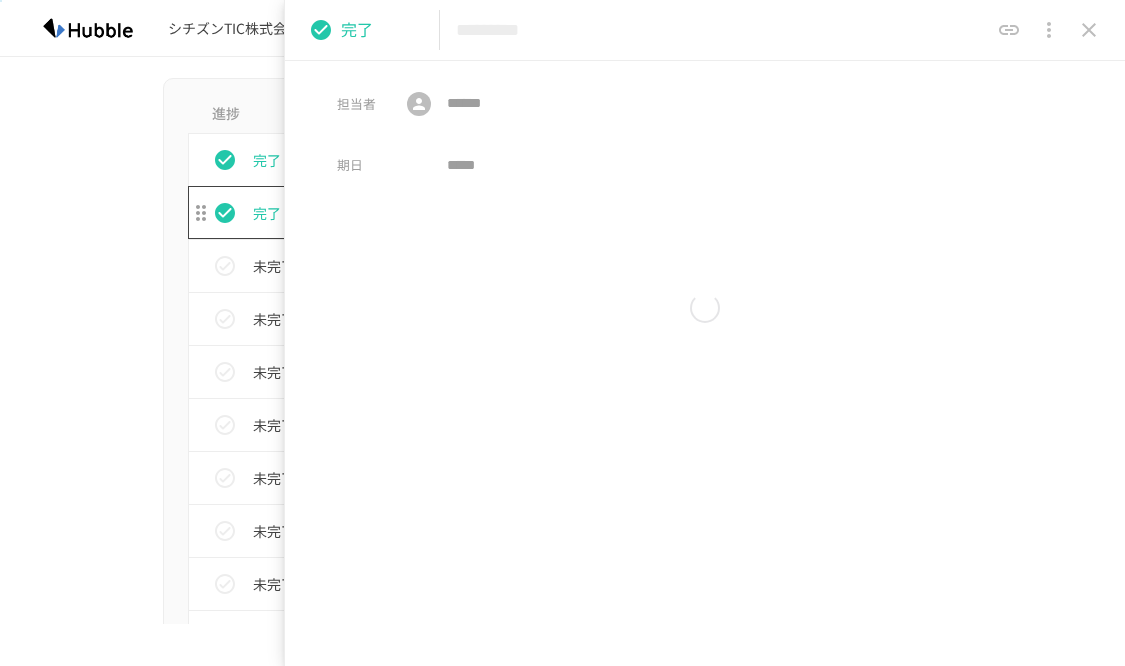 click on "グループを作成する" at bounding box center [521, 265] 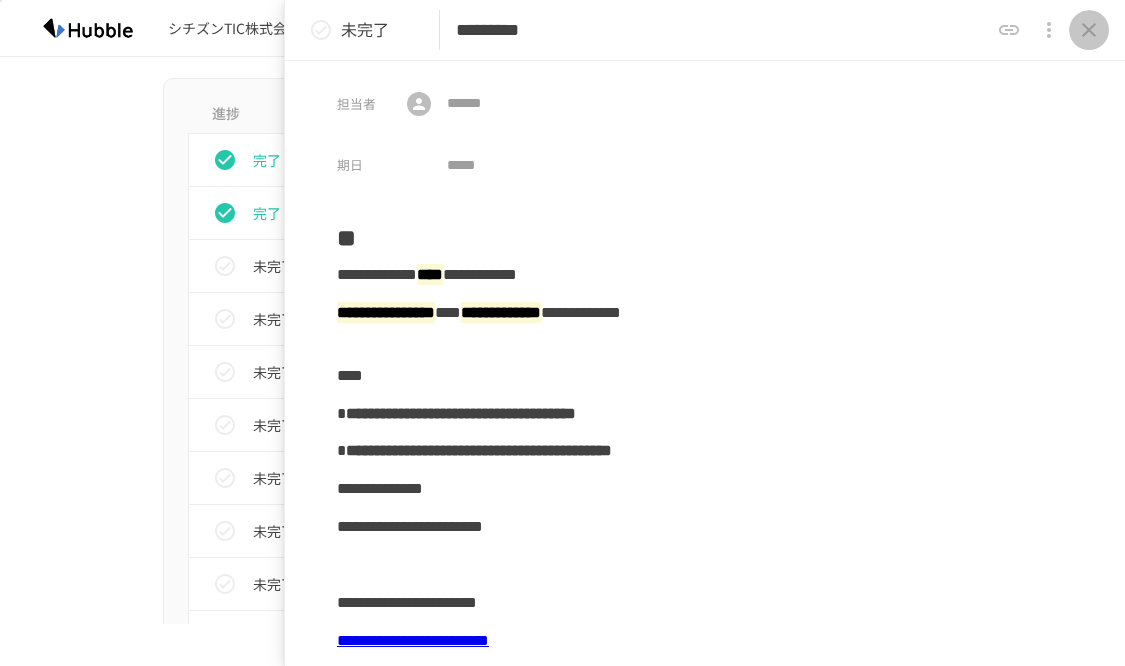 click 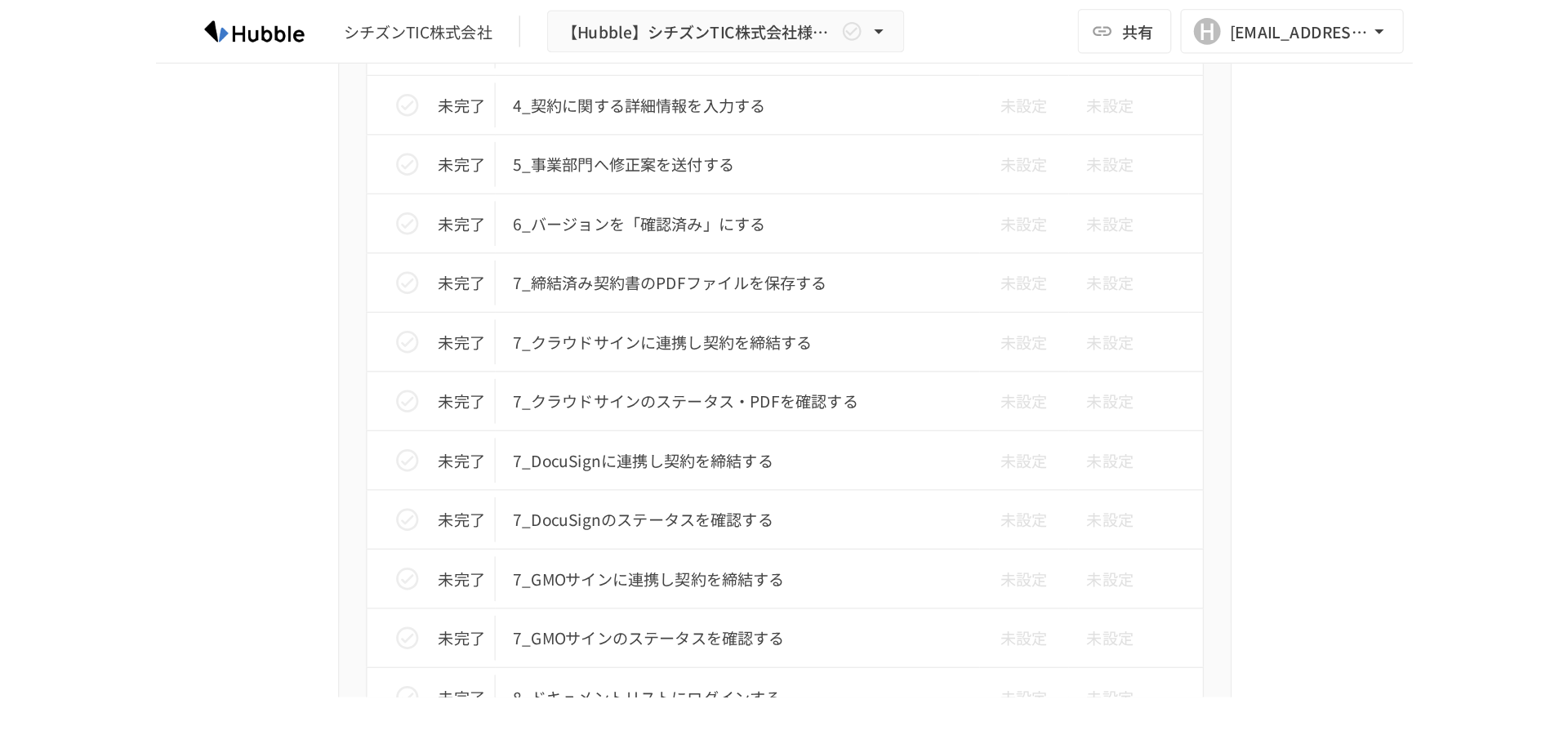 scroll, scrollTop: 3829, scrollLeft: 0, axis: vertical 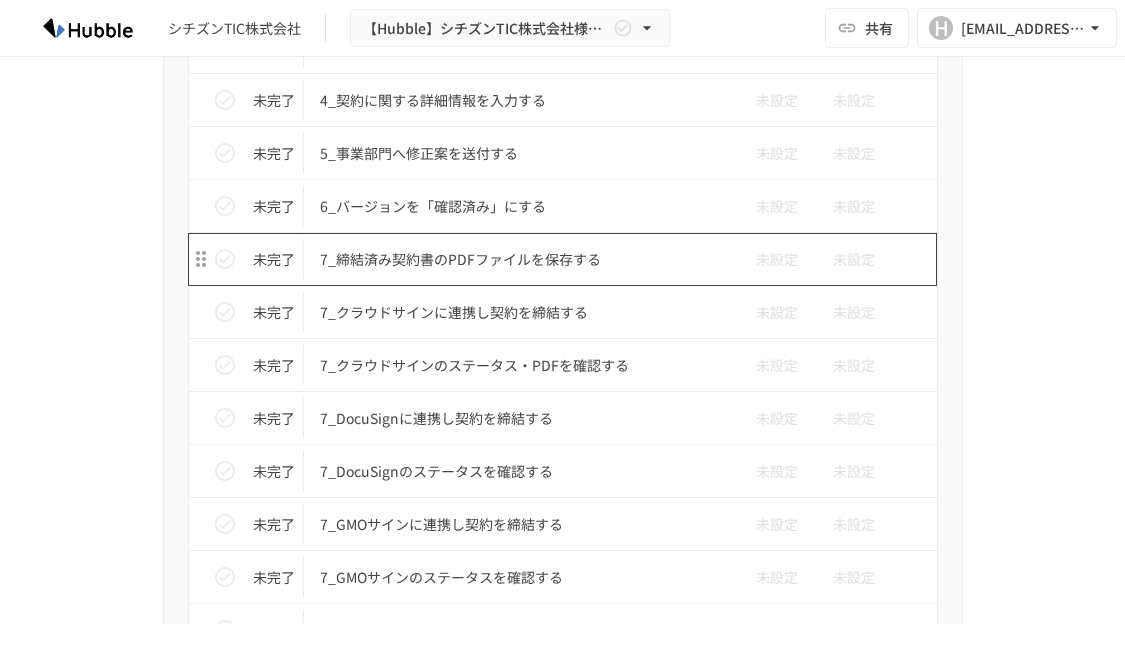 click on "7_締結済み契約書のPDFファイルを保存する" at bounding box center [521, 259] 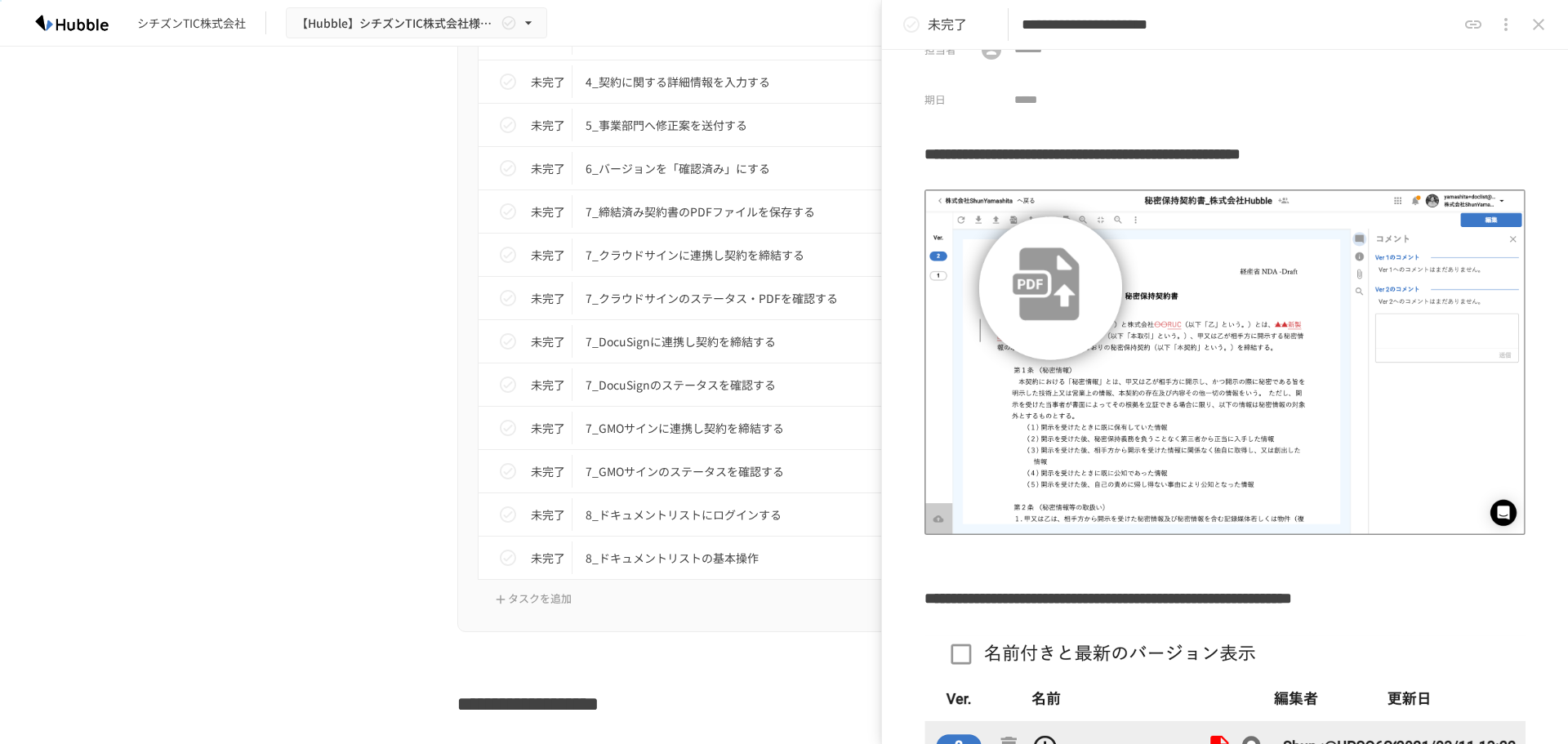 scroll, scrollTop: 0, scrollLeft: 0, axis: both 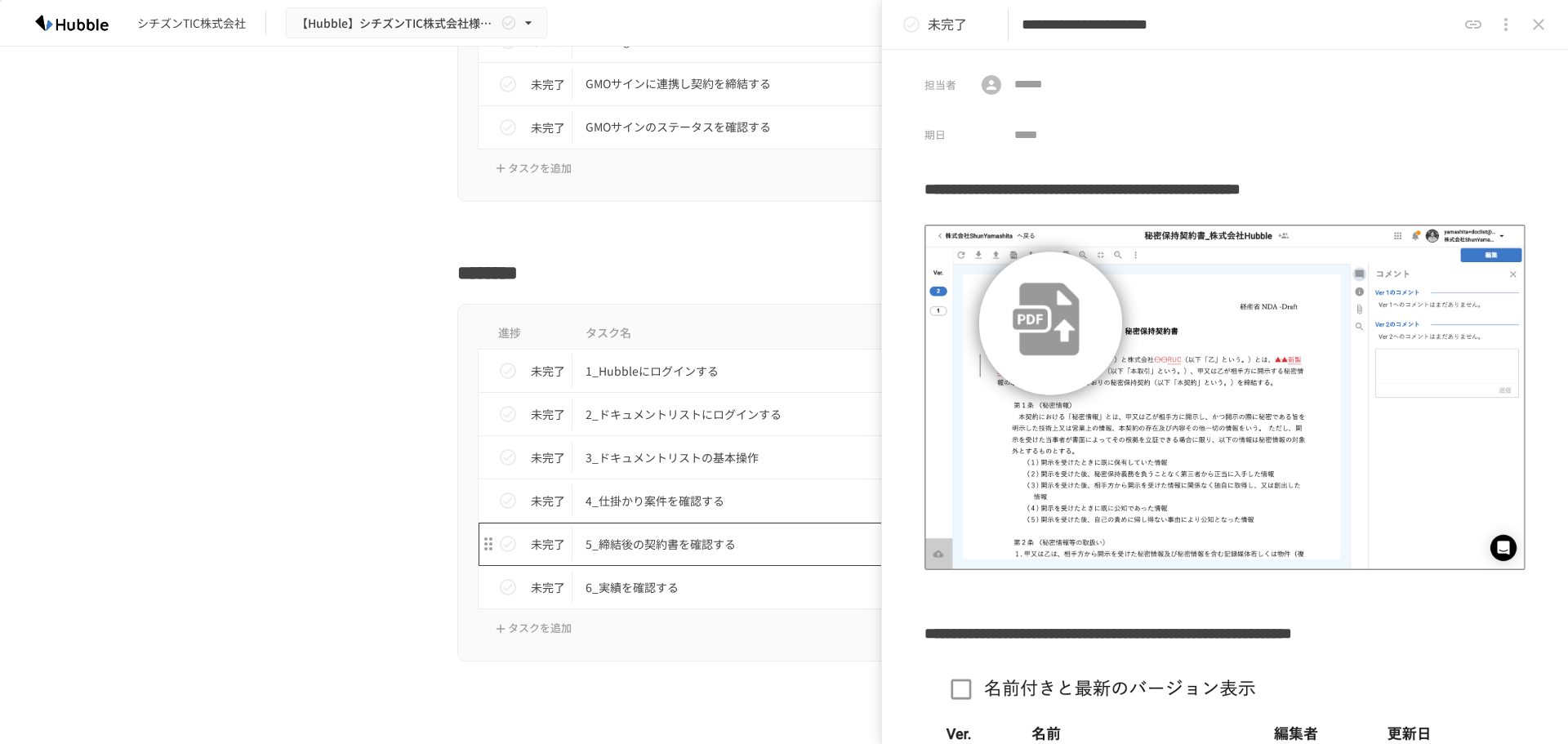 click on "5_締結後の契約書を確認する" at bounding box center [750, 544] 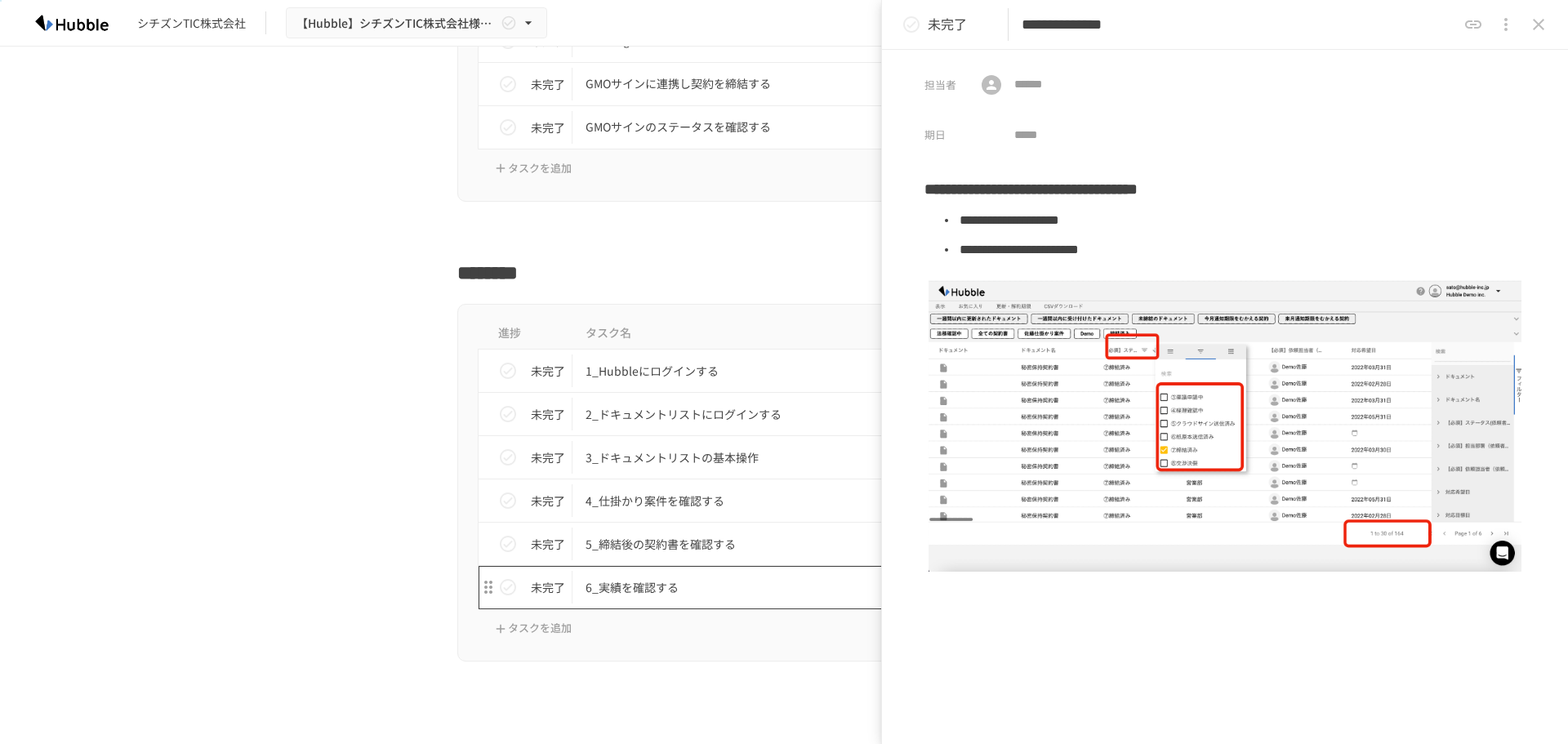 click on "6_実績を確認する" at bounding box center [750, 587] 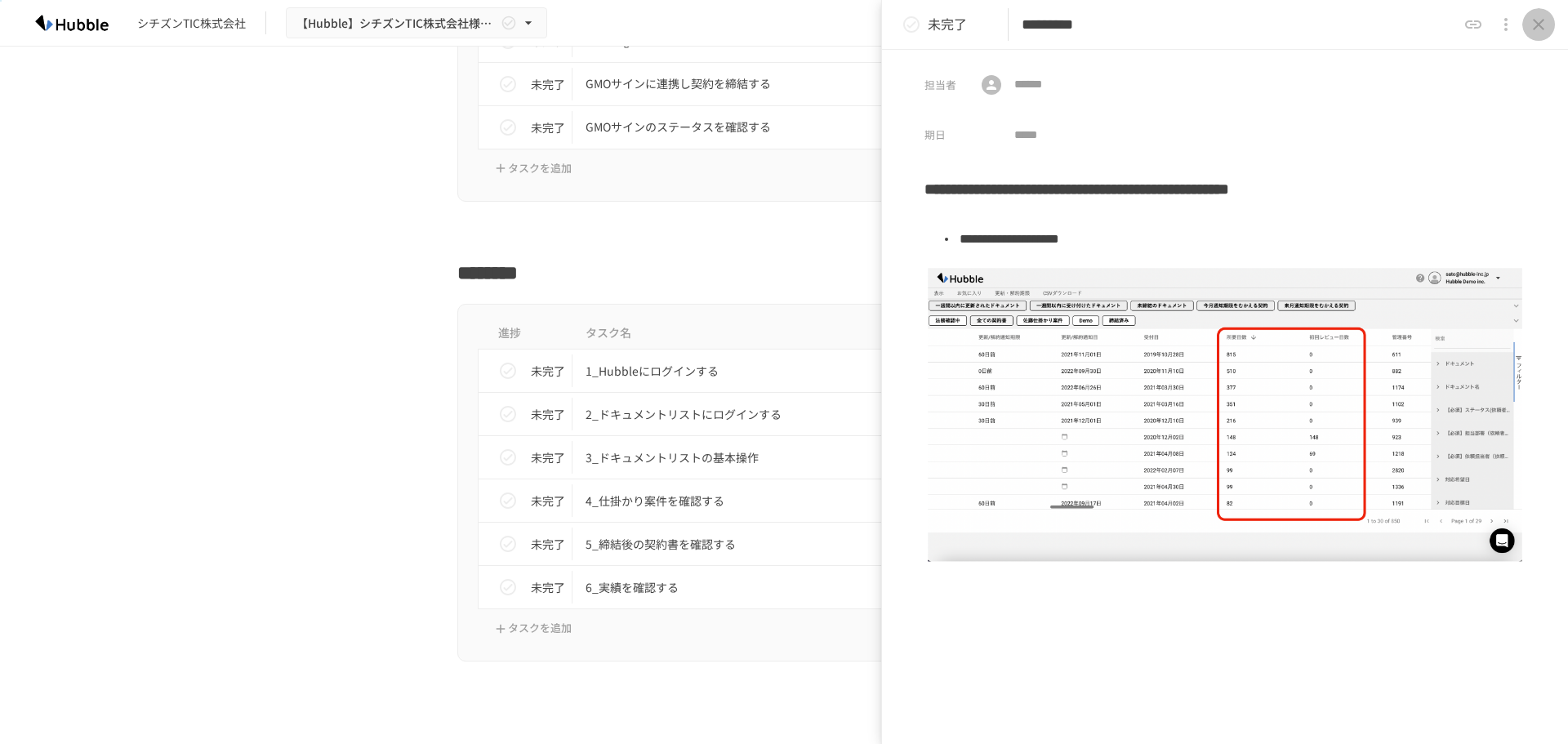 click 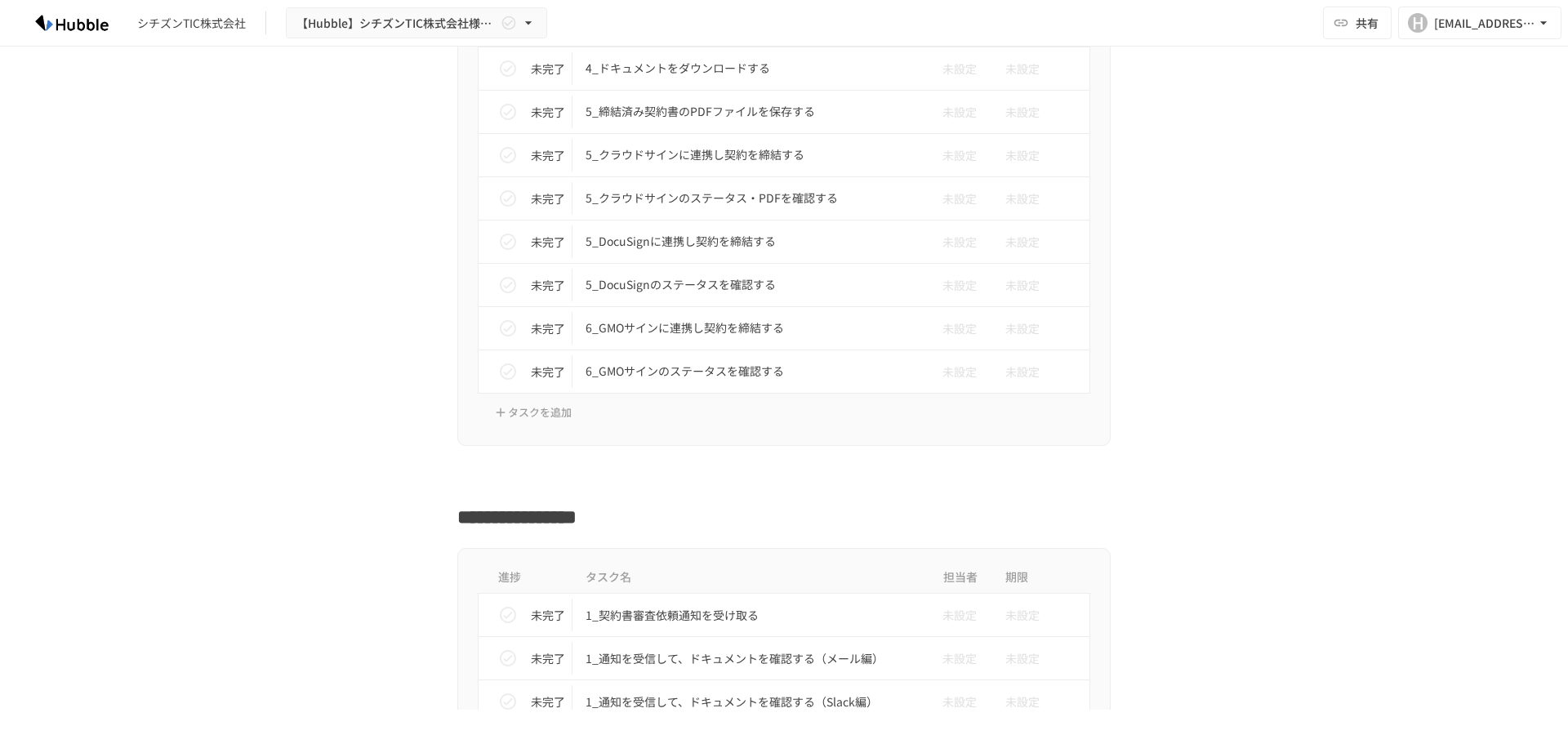 scroll, scrollTop: 3096, scrollLeft: 0, axis: vertical 